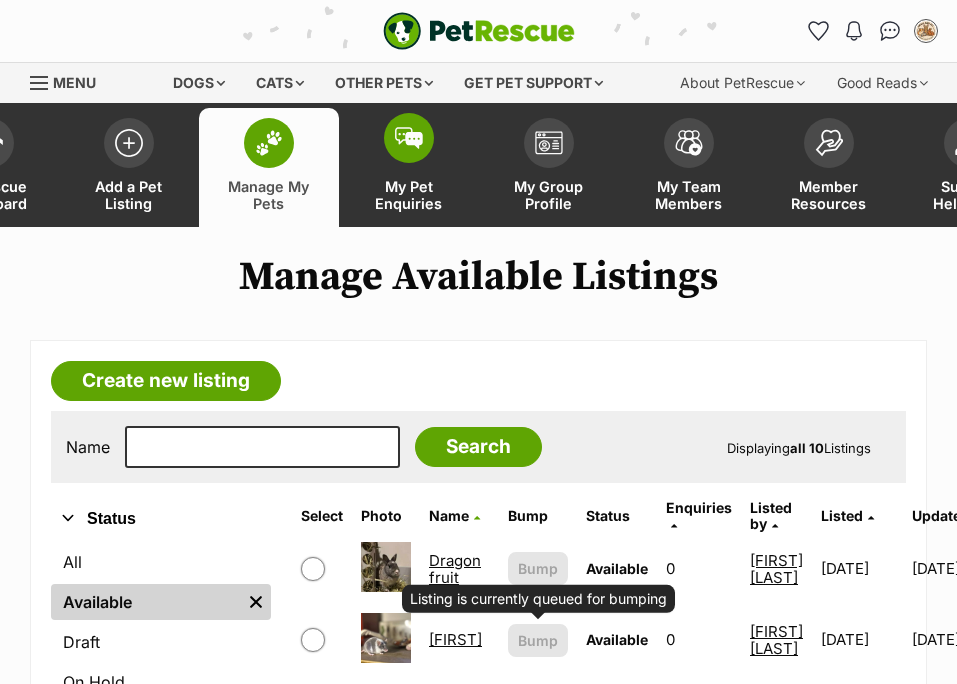 scroll, scrollTop: 0, scrollLeft: 0, axis: both 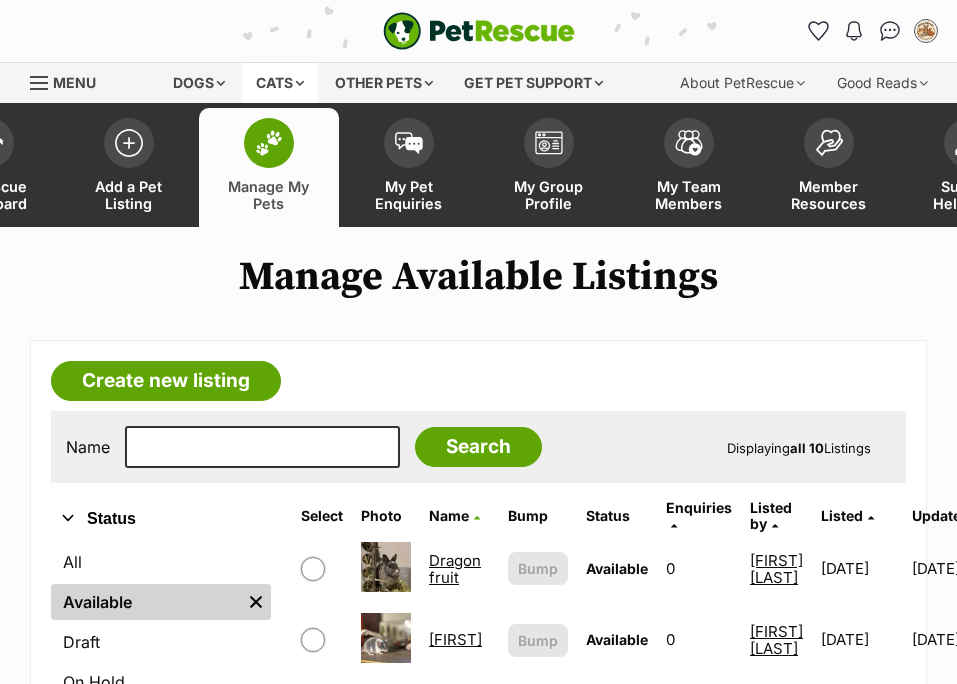 click on "Cats" at bounding box center (280, 83) 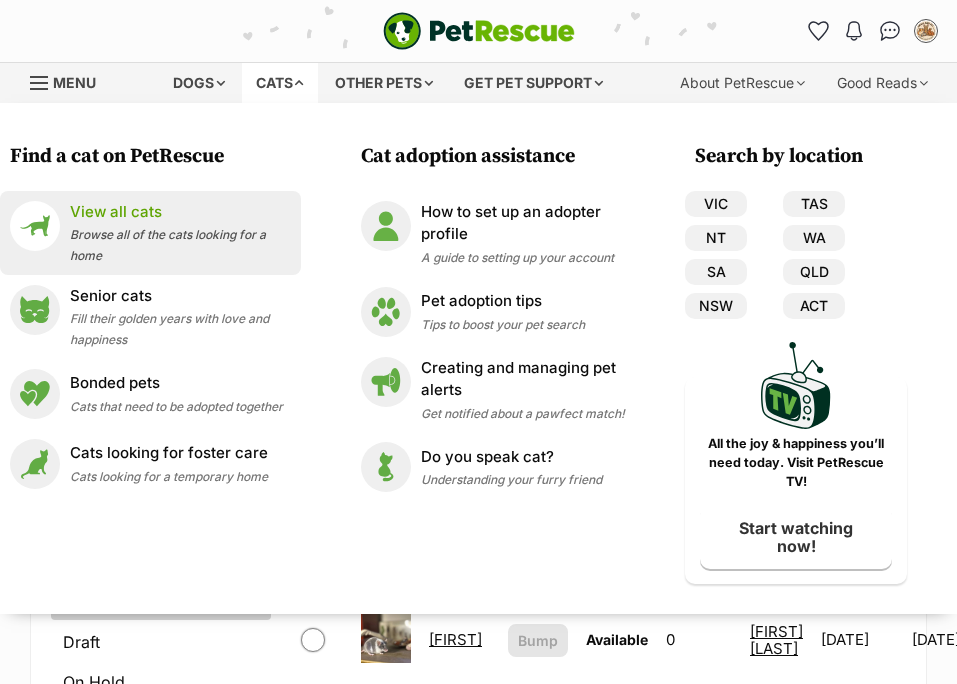 click on "View all cats
Browse all of the cats looking for a home" at bounding box center (180, 233) 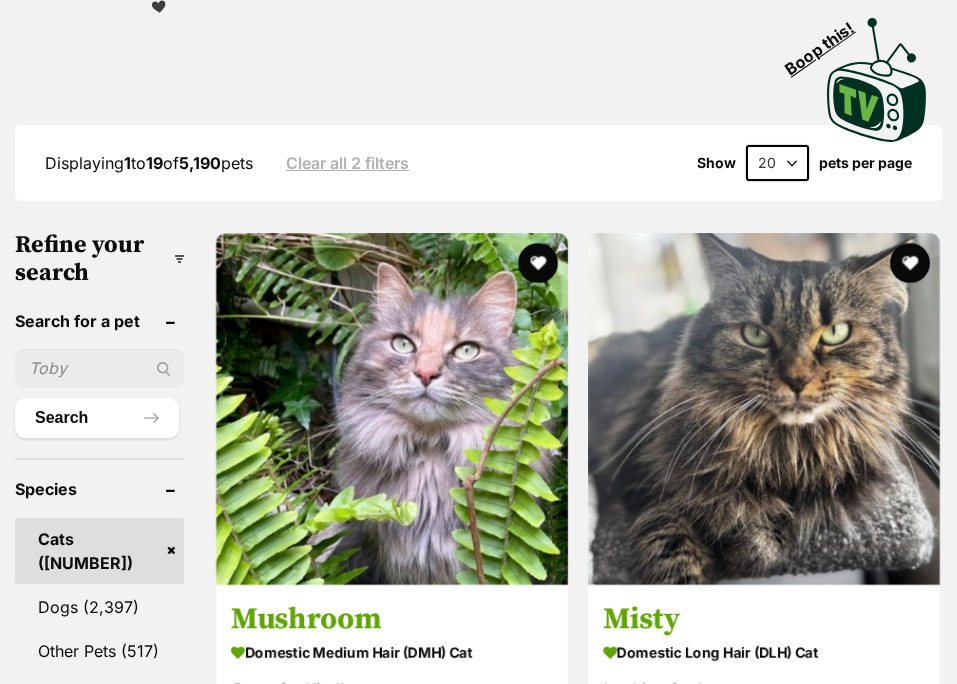 scroll, scrollTop: 602, scrollLeft: 0, axis: vertical 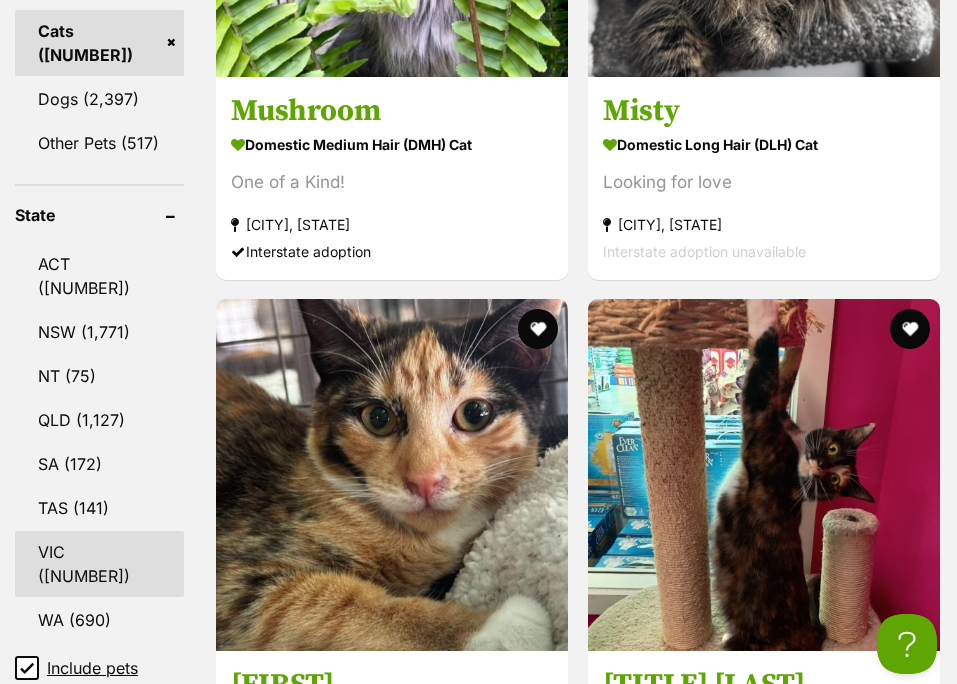 click on "[STATE] (1,756)" at bounding box center (99, 564) 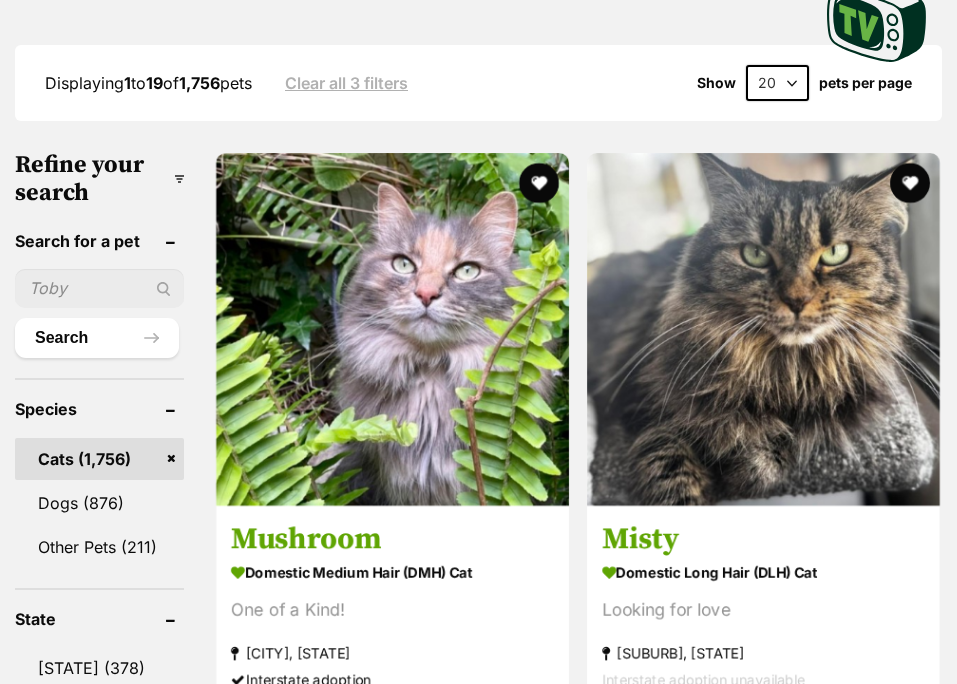 scroll, scrollTop: 929, scrollLeft: 0, axis: vertical 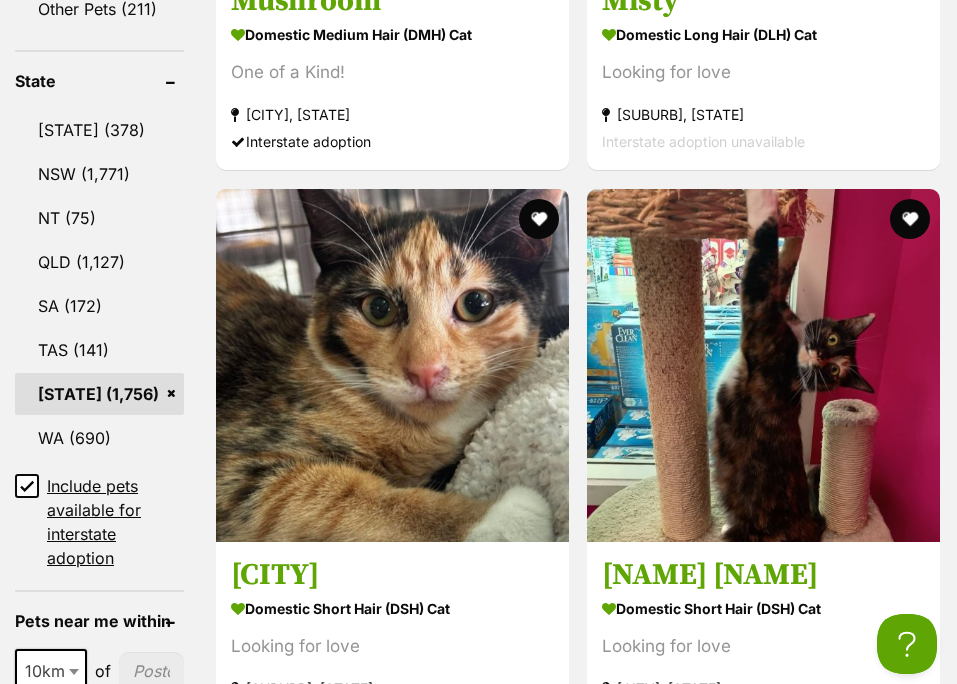 click 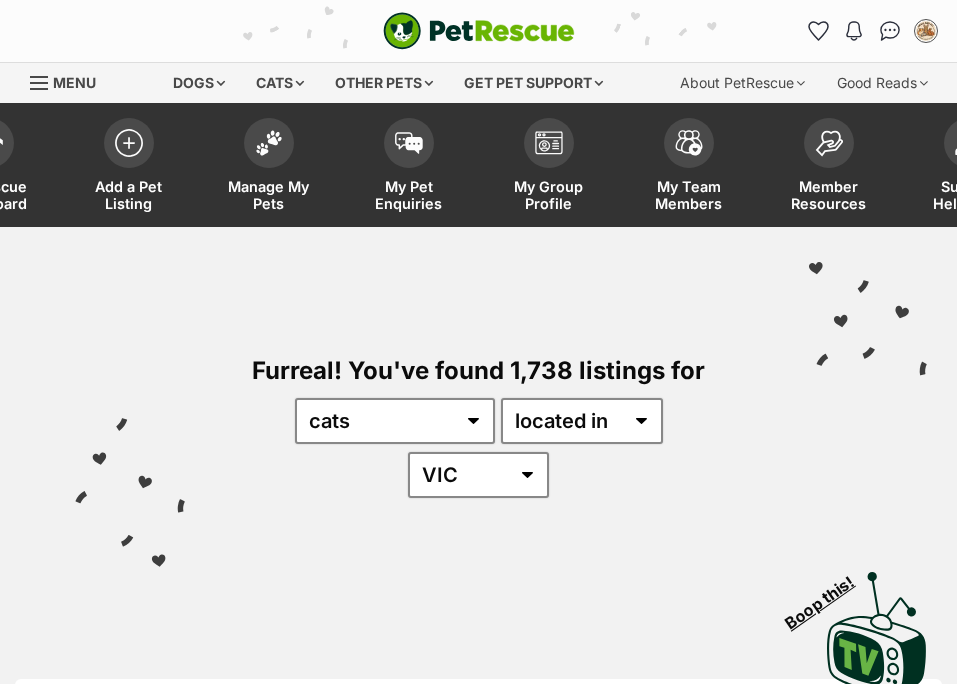 scroll, scrollTop: 0, scrollLeft: 0, axis: both 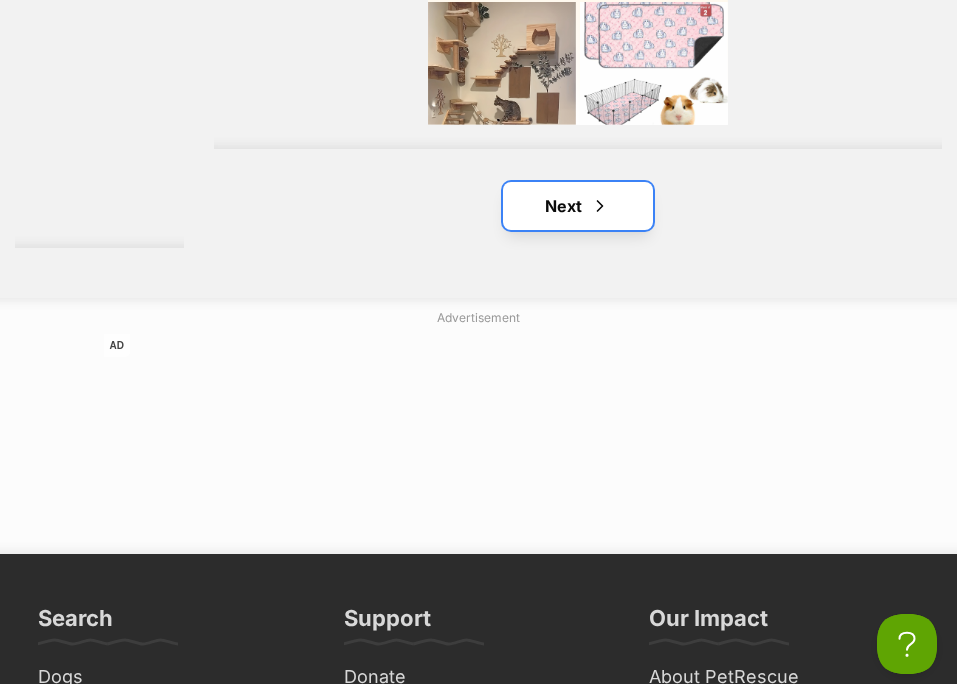 click on "Next" at bounding box center [578, 206] 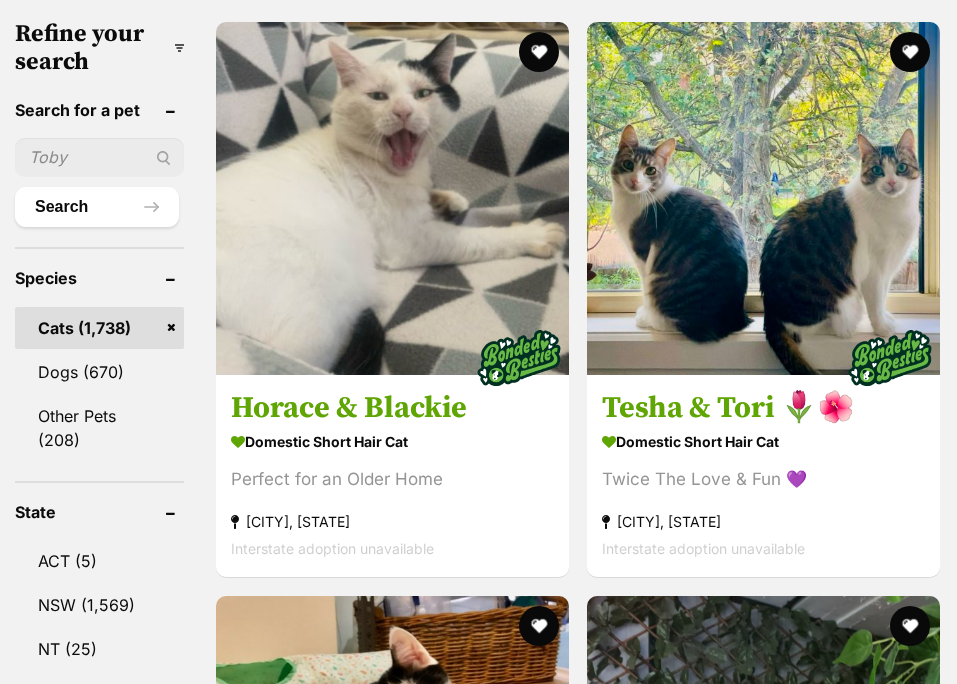 scroll, scrollTop: 1220, scrollLeft: 0, axis: vertical 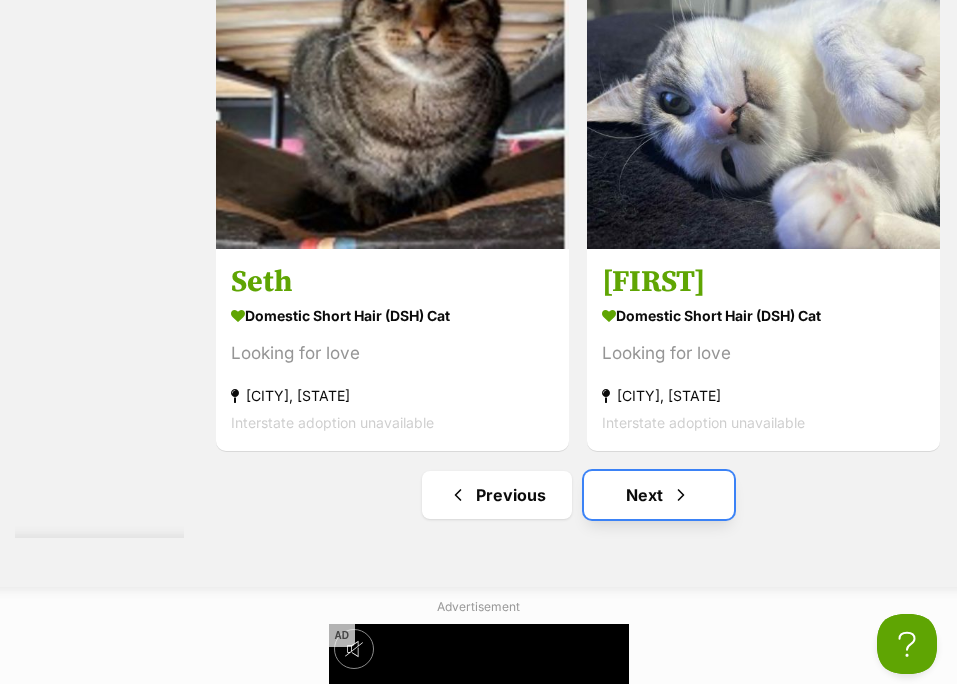 click on "Next" at bounding box center [659, 495] 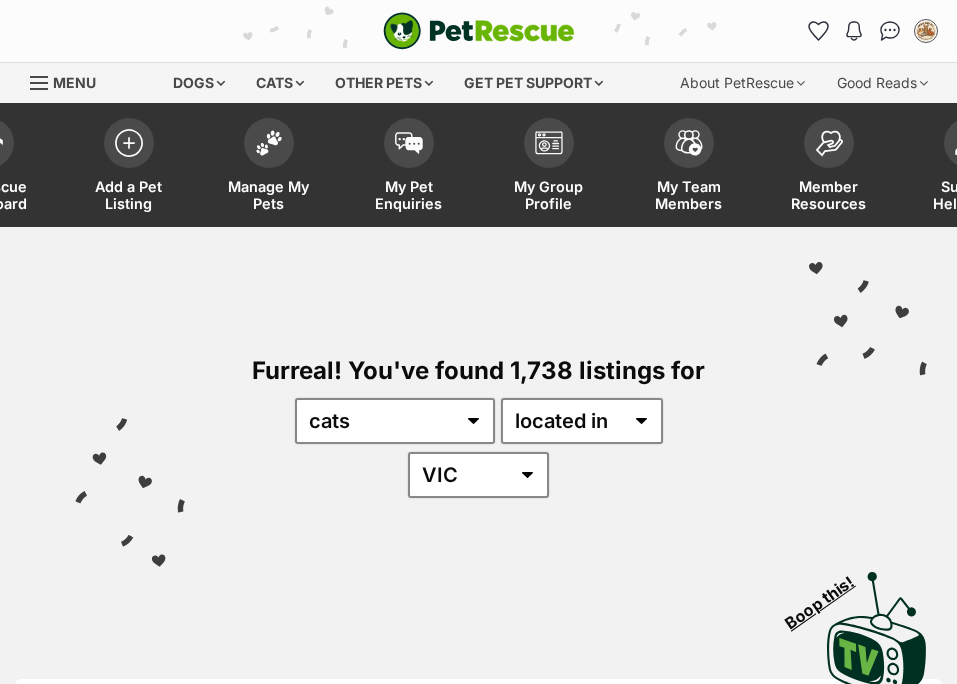 scroll, scrollTop: 991, scrollLeft: 0, axis: vertical 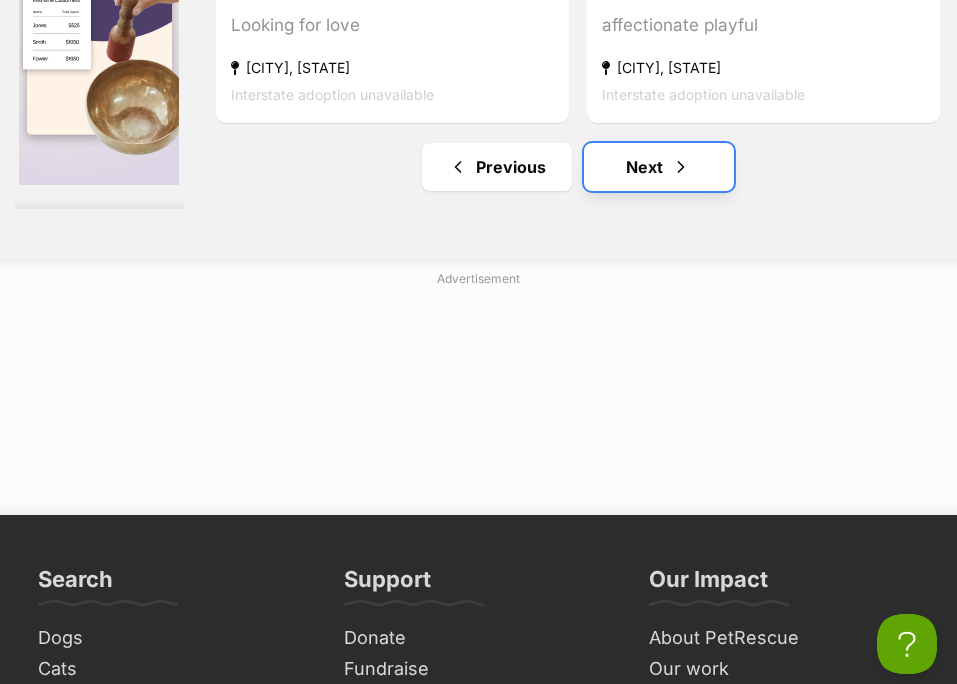 click on "Next" at bounding box center [659, 167] 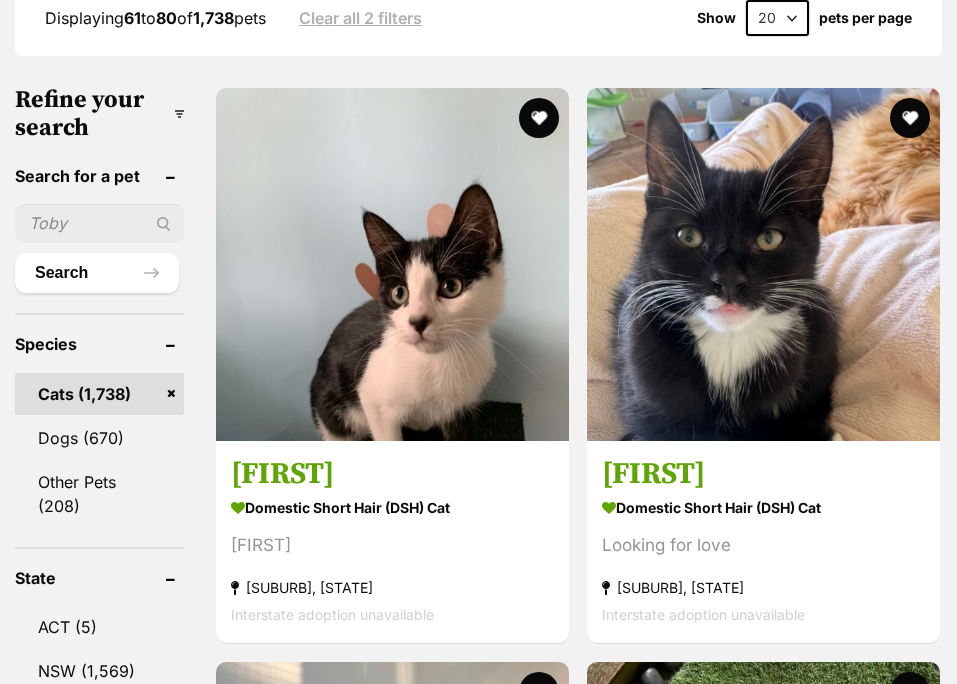 scroll, scrollTop: 1078, scrollLeft: 0, axis: vertical 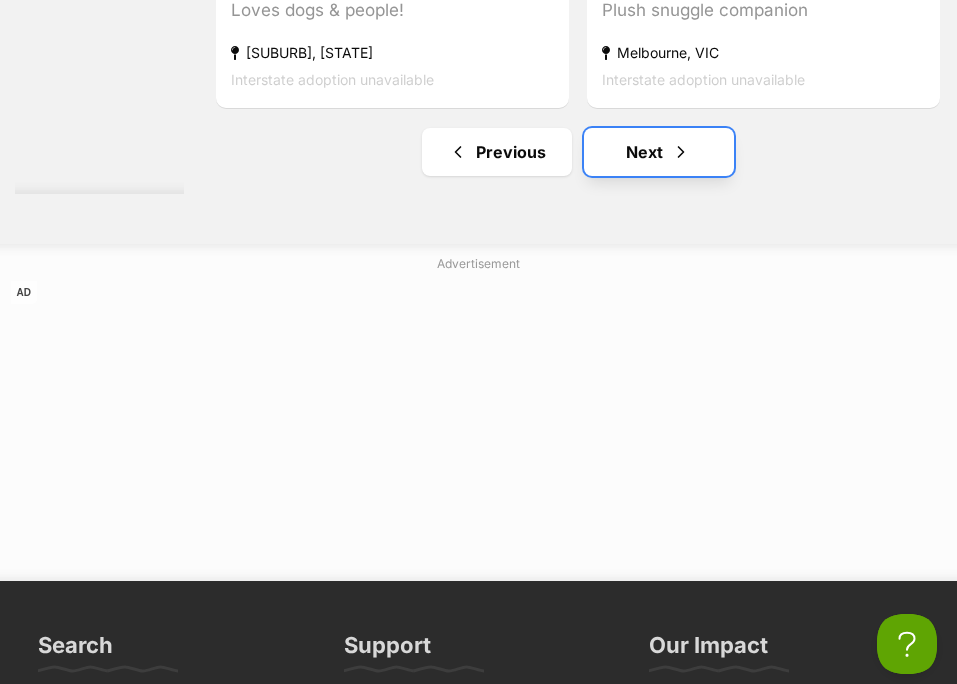 click on "Next" at bounding box center (659, 152) 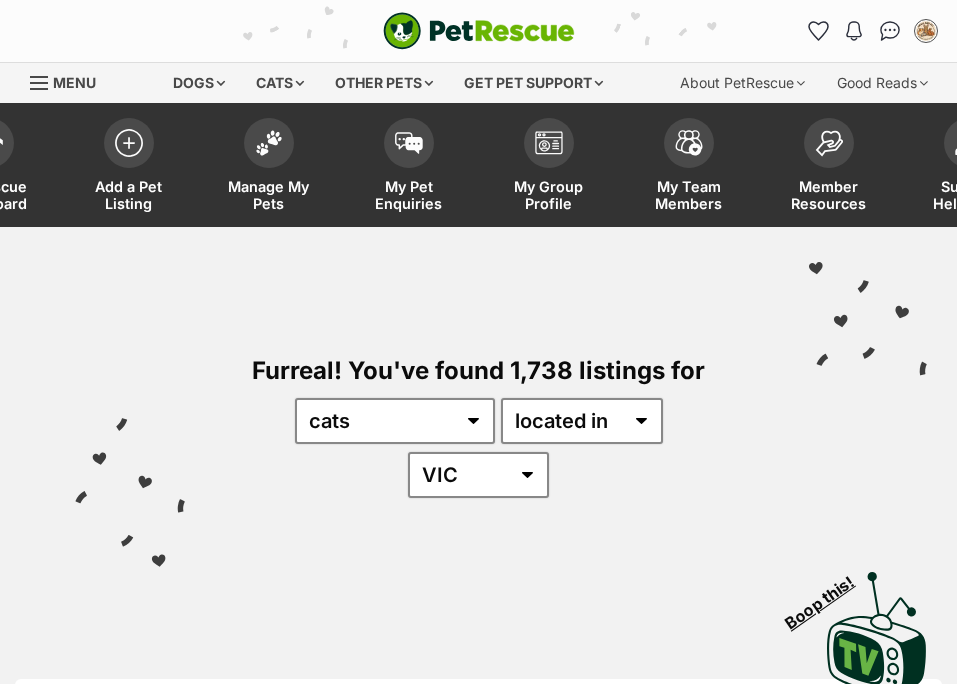 scroll, scrollTop: 0, scrollLeft: 0, axis: both 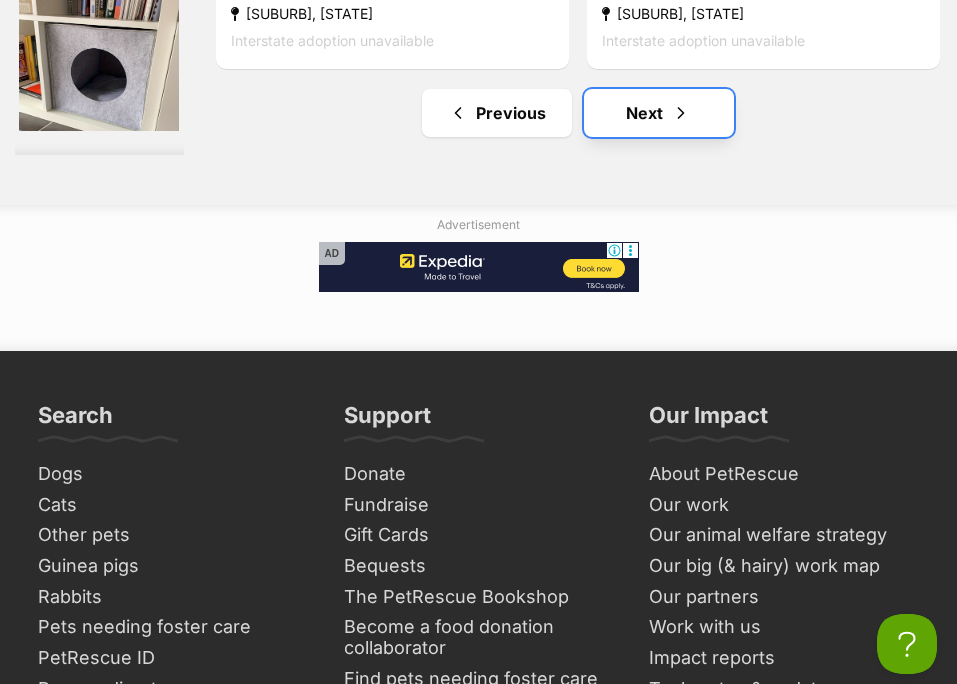 click at bounding box center (681, 113) 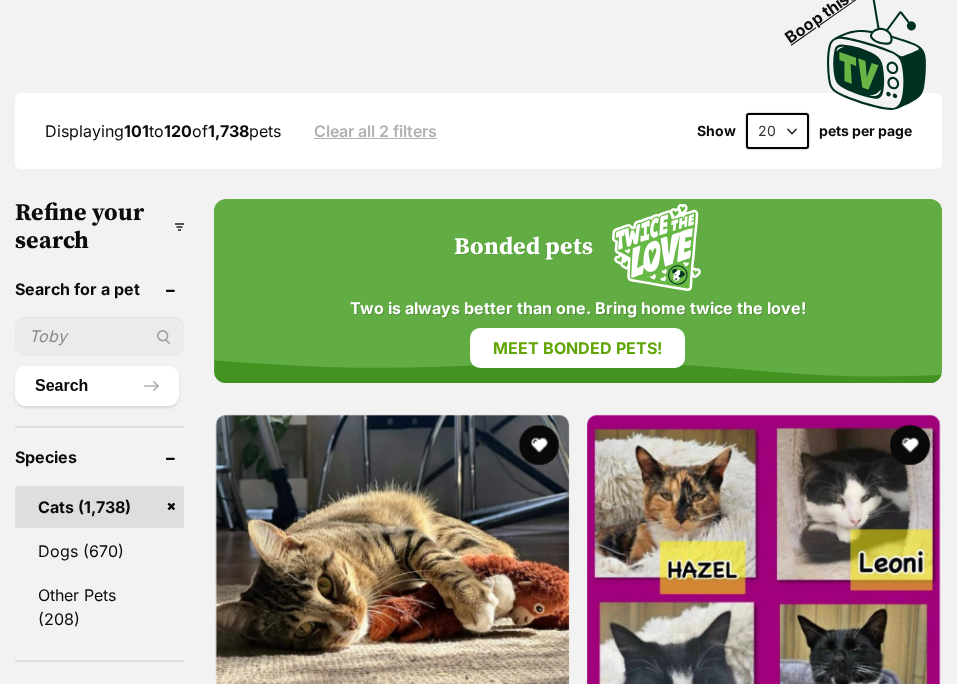scroll, scrollTop: 1008, scrollLeft: 0, axis: vertical 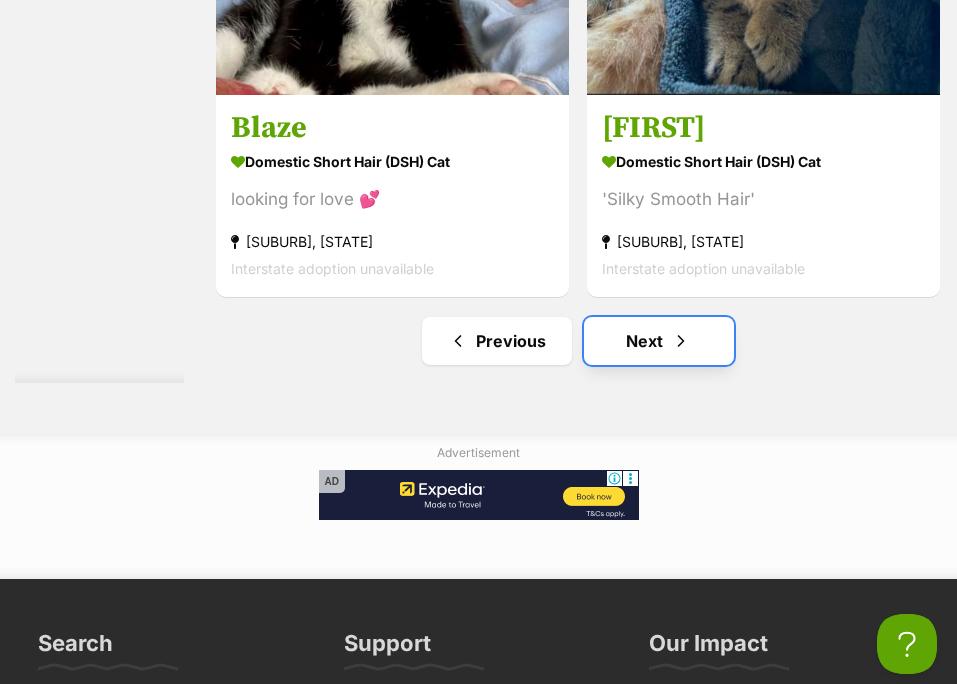 click on "Next" at bounding box center [659, 341] 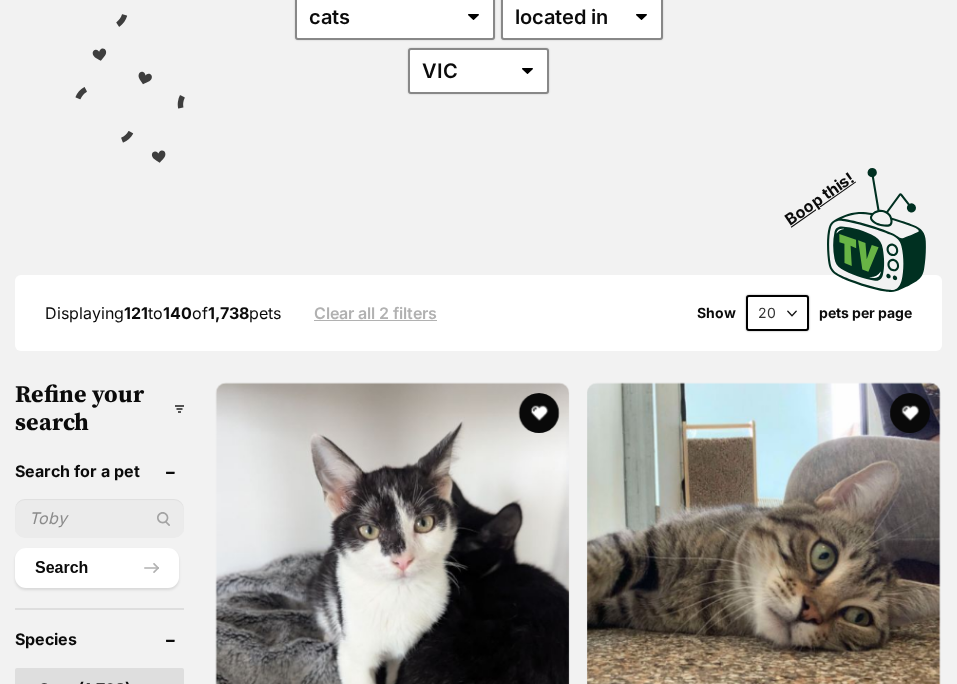 scroll, scrollTop: 420, scrollLeft: 0, axis: vertical 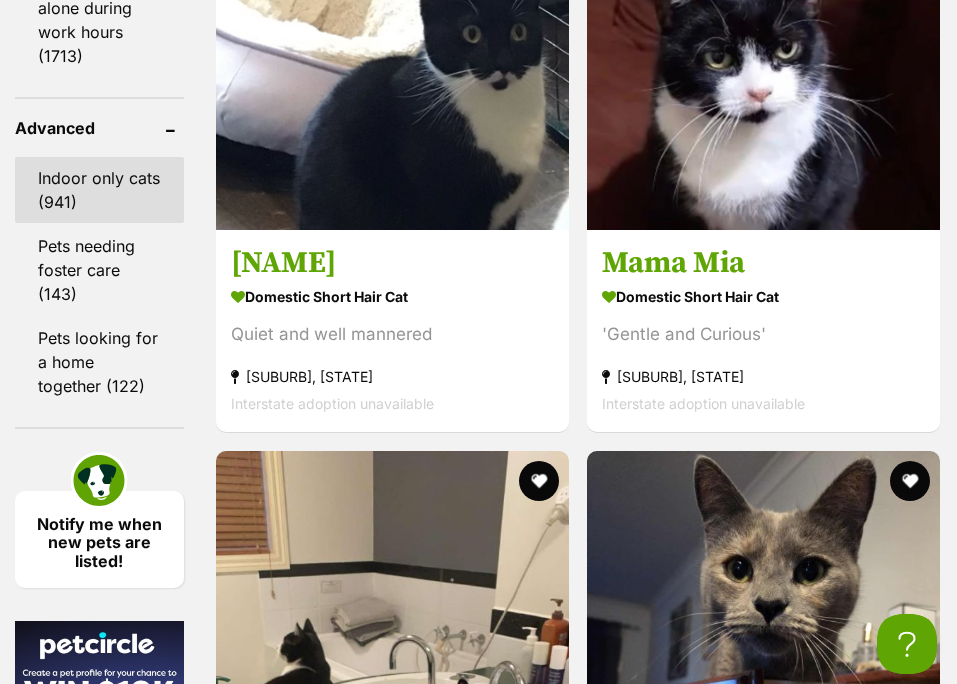 click on "Indoor only cats (941)" at bounding box center [99, 190] 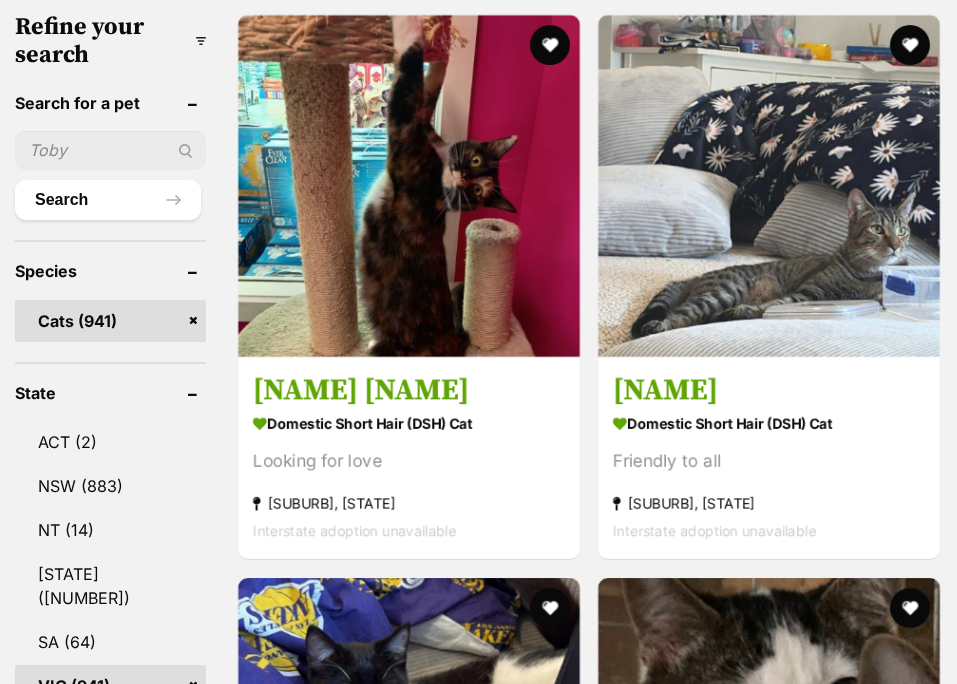 scroll, scrollTop: 0, scrollLeft: 0, axis: both 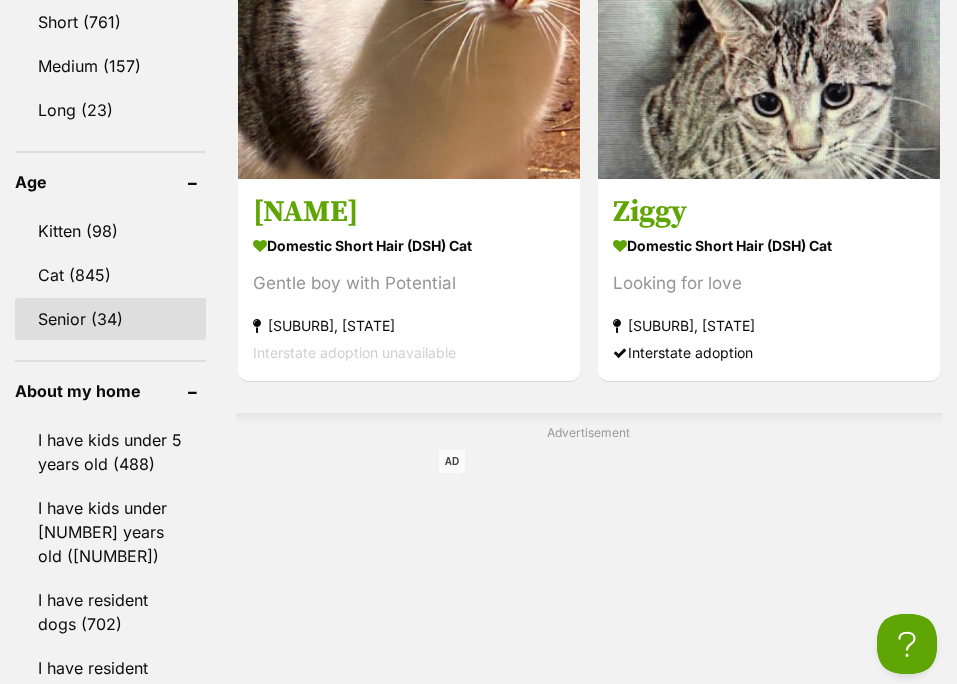 click on "Senior (34)" at bounding box center (110, 319) 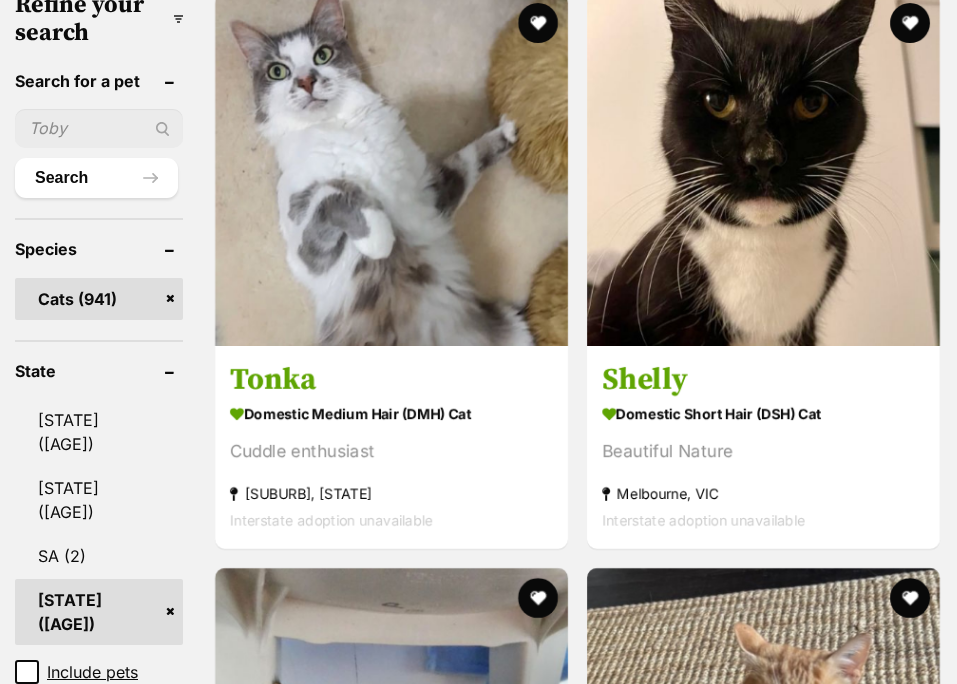 scroll, scrollTop: 794, scrollLeft: 0, axis: vertical 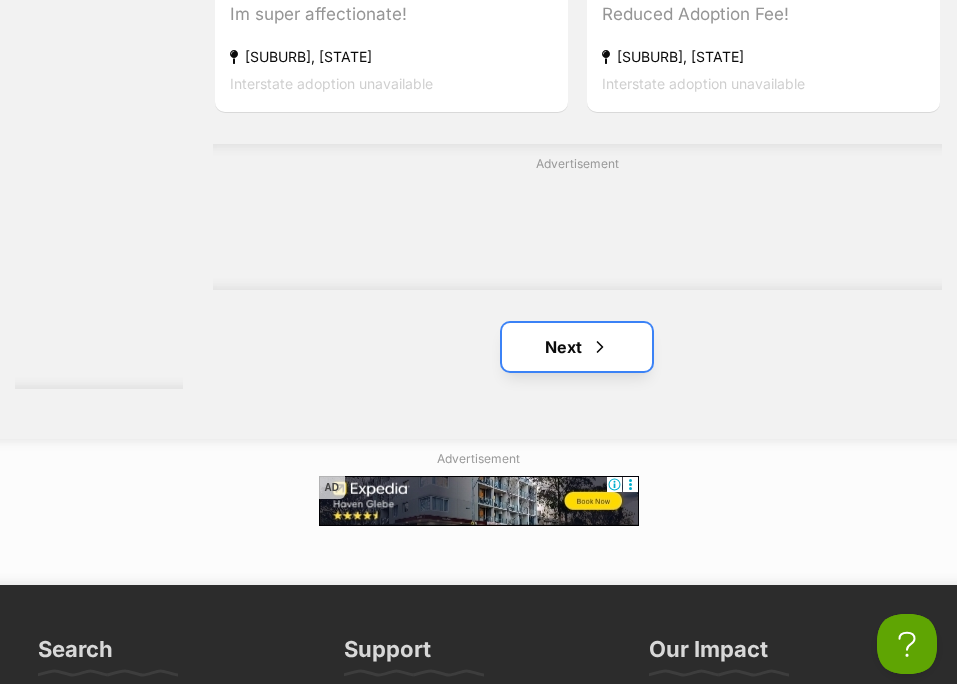 click on "Next" at bounding box center [577, 347] 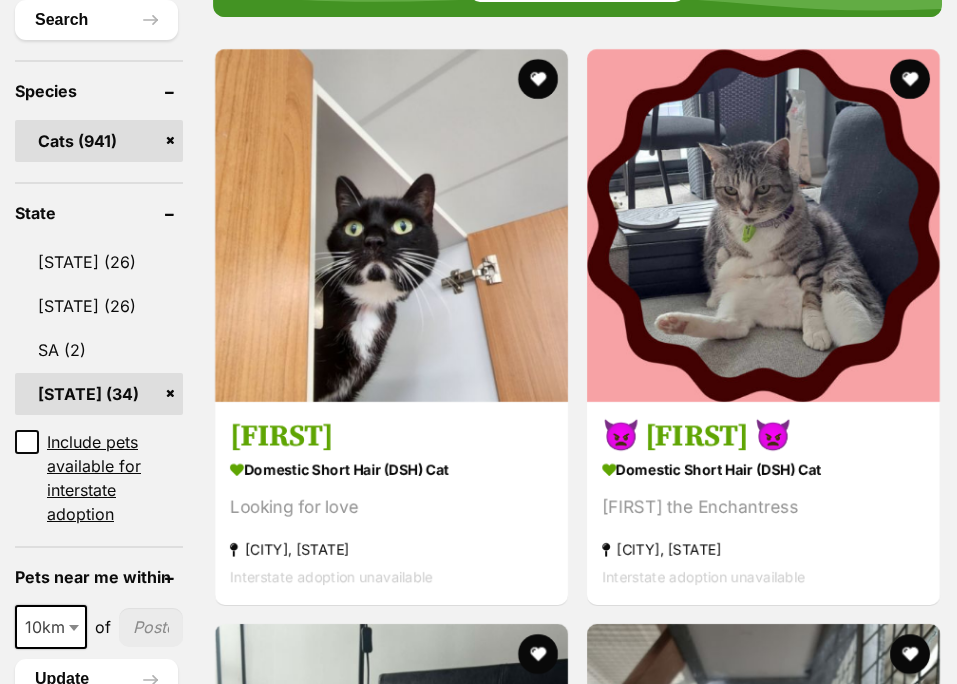 scroll, scrollTop: 952, scrollLeft: 0, axis: vertical 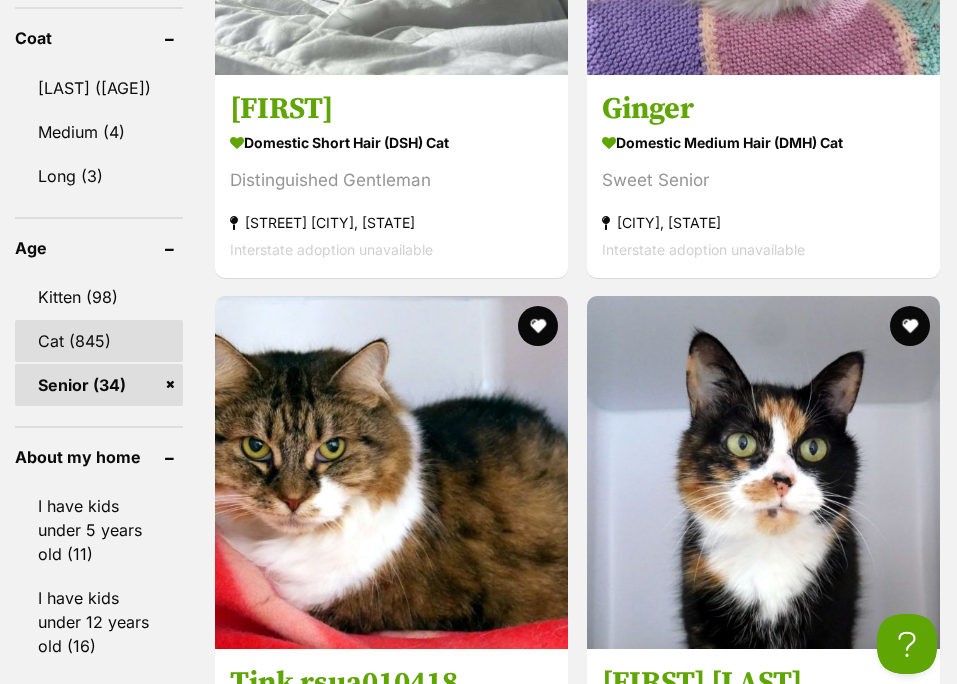 click on "Cat (845)" at bounding box center [99, 341] 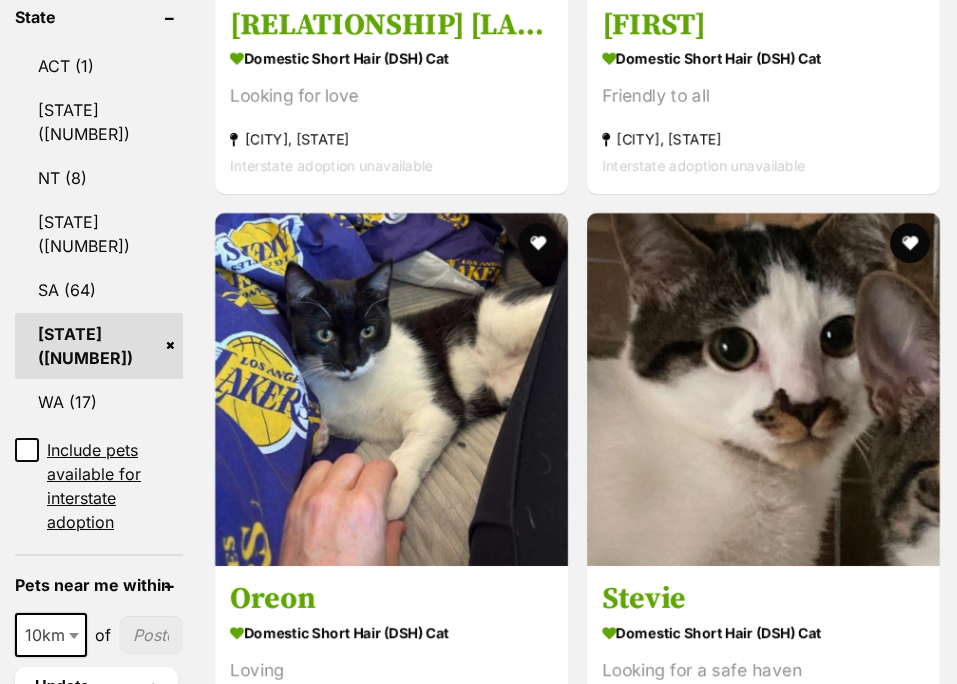 scroll, scrollTop: 0, scrollLeft: 0, axis: both 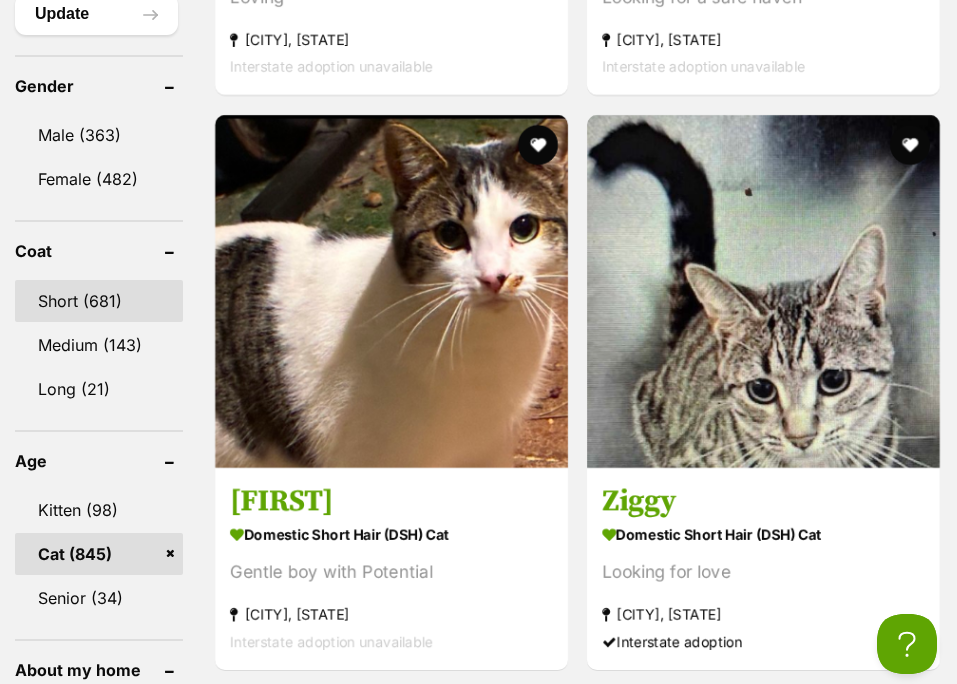 click on "Short (681)" at bounding box center [99, 301] 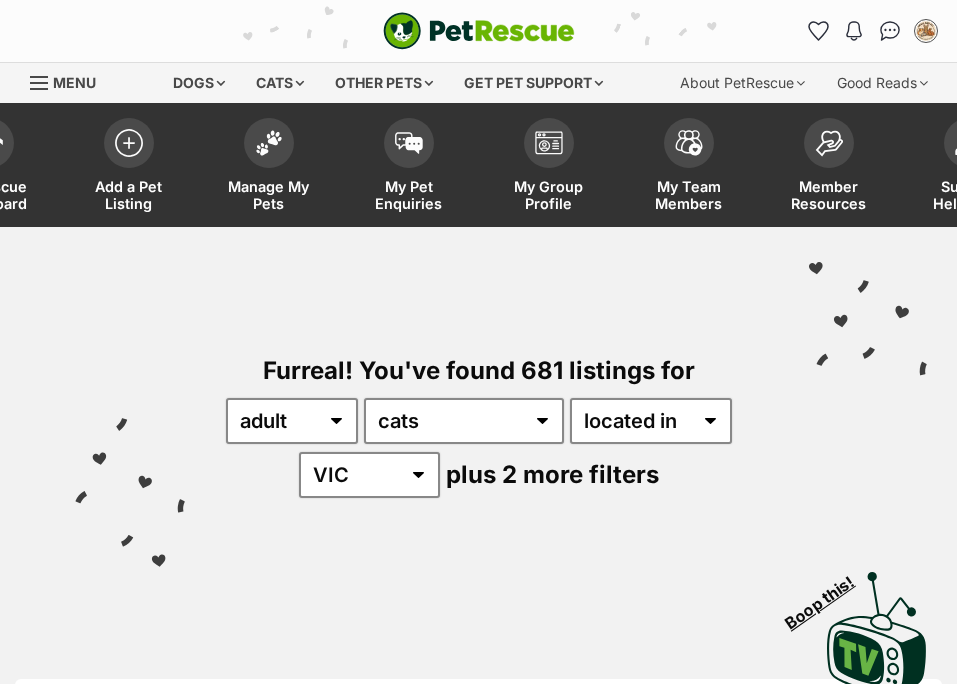 scroll, scrollTop: 860, scrollLeft: 0, axis: vertical 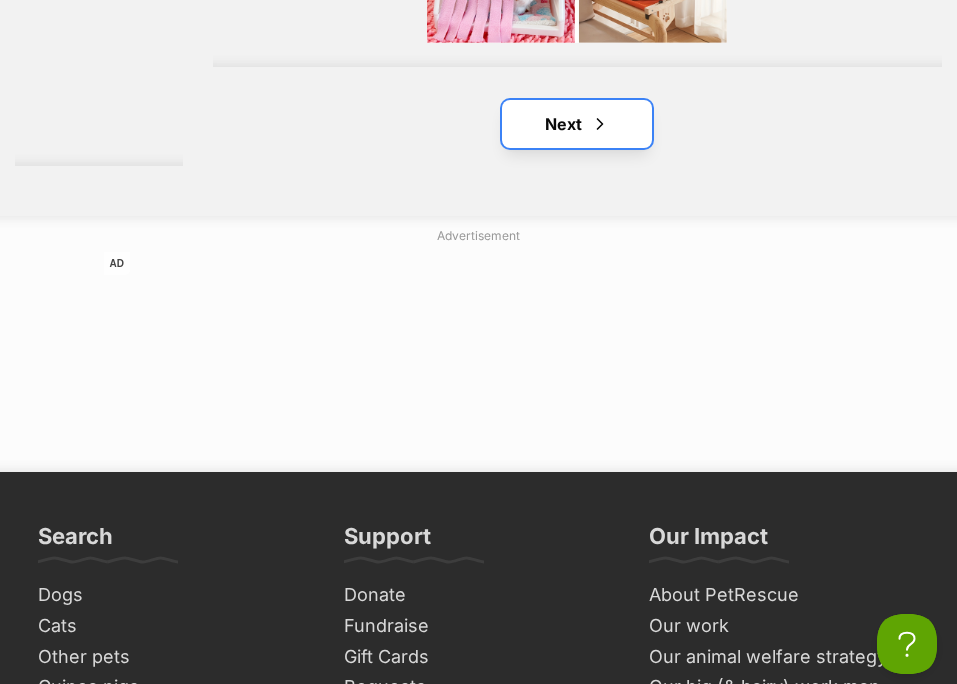 click at bounding box center [600, 124] 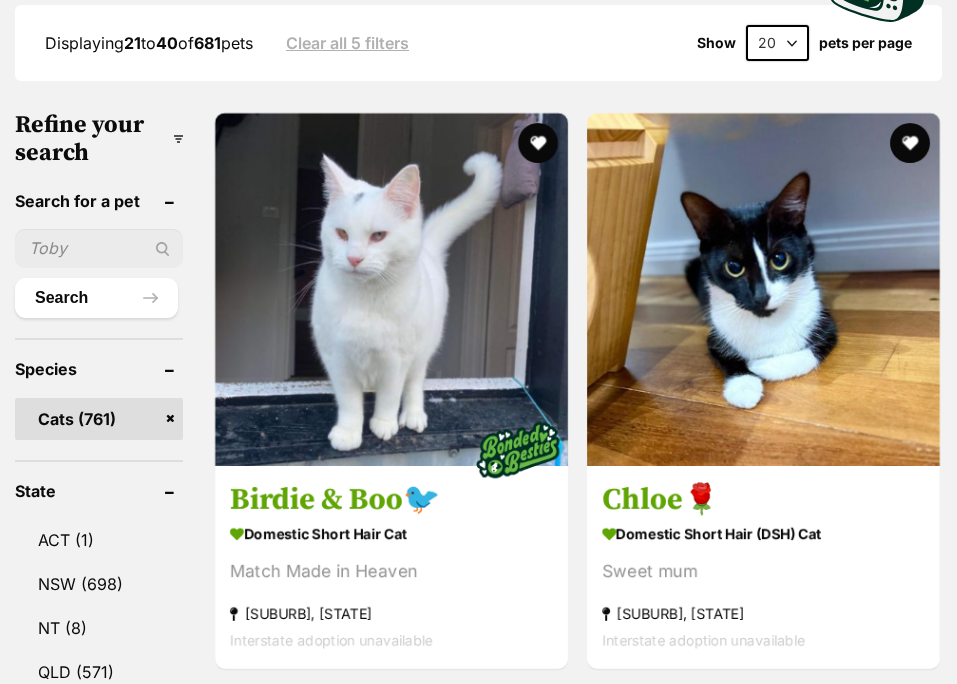 scroll, scrollTop: 0, scrollLeft: 0, axis: both 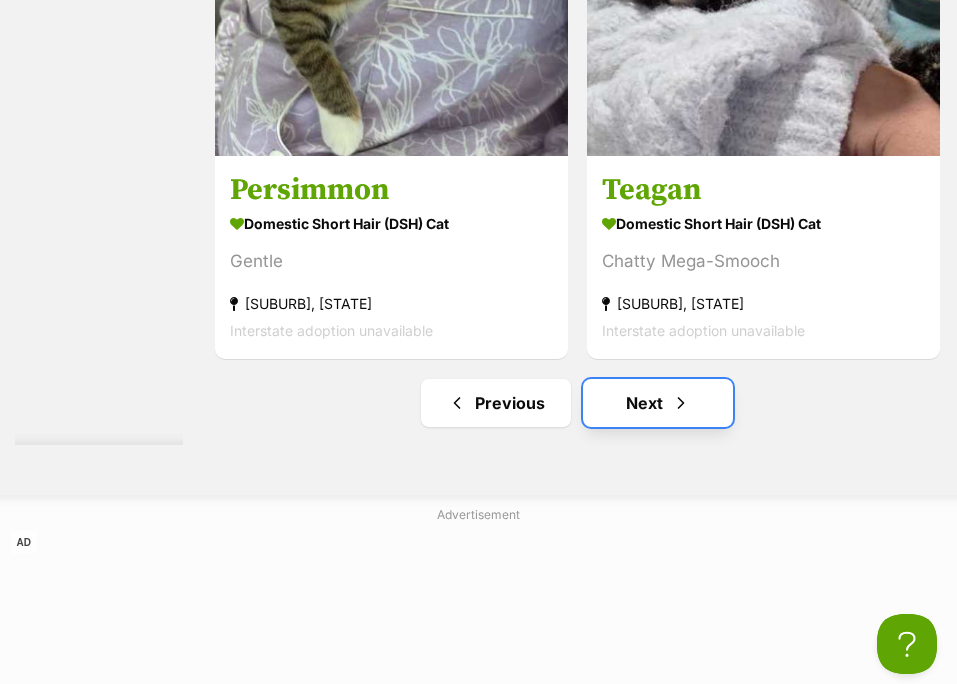 click on "Next" at bounding box center (658, 403) 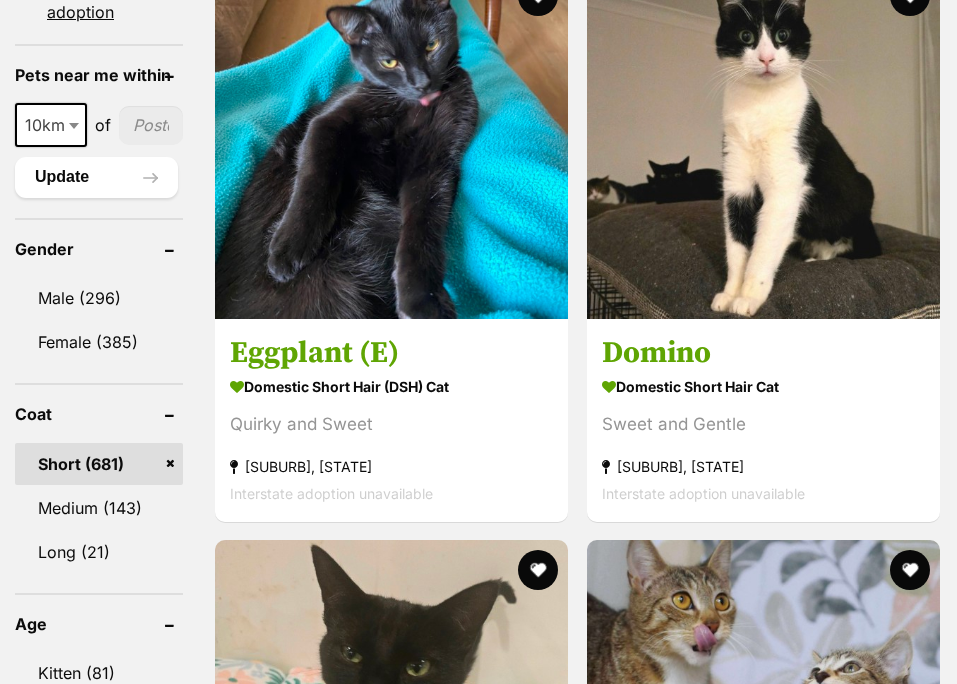 scroll, scrollTop: 0, scrollLeft: 0, axis: both 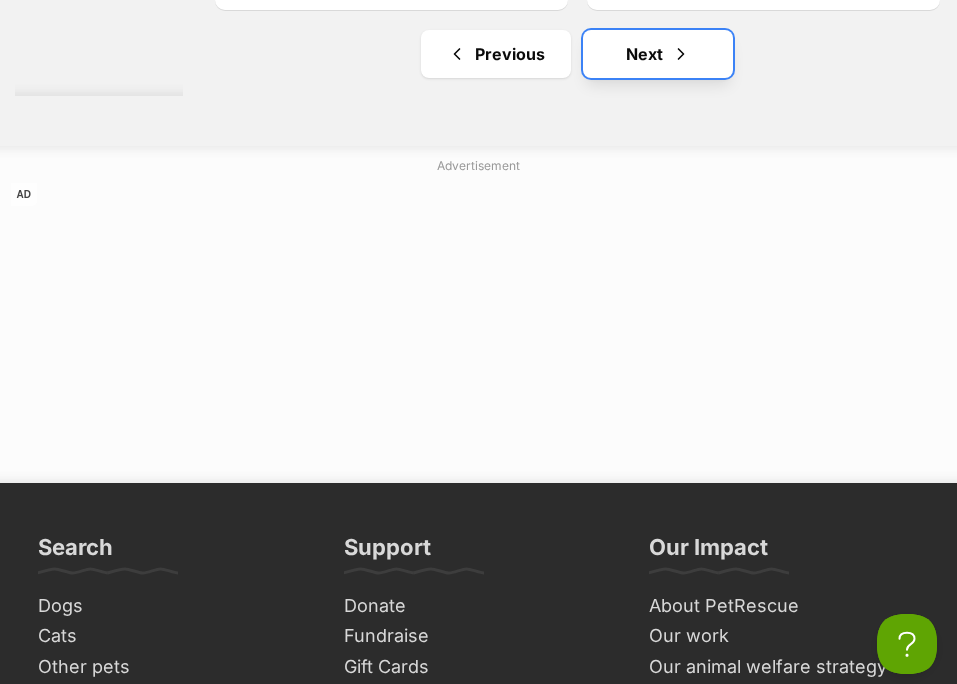 click on "Next" at bounding box center [658, 54] 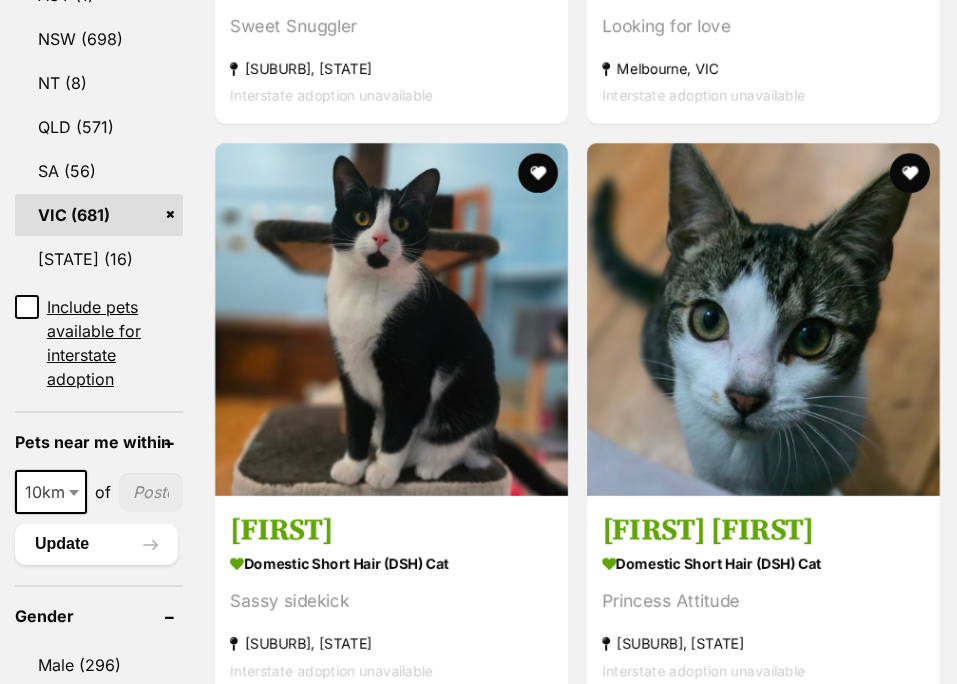 scroll, scrollTop: 1219, scrollLeft: 0, axis: vertical 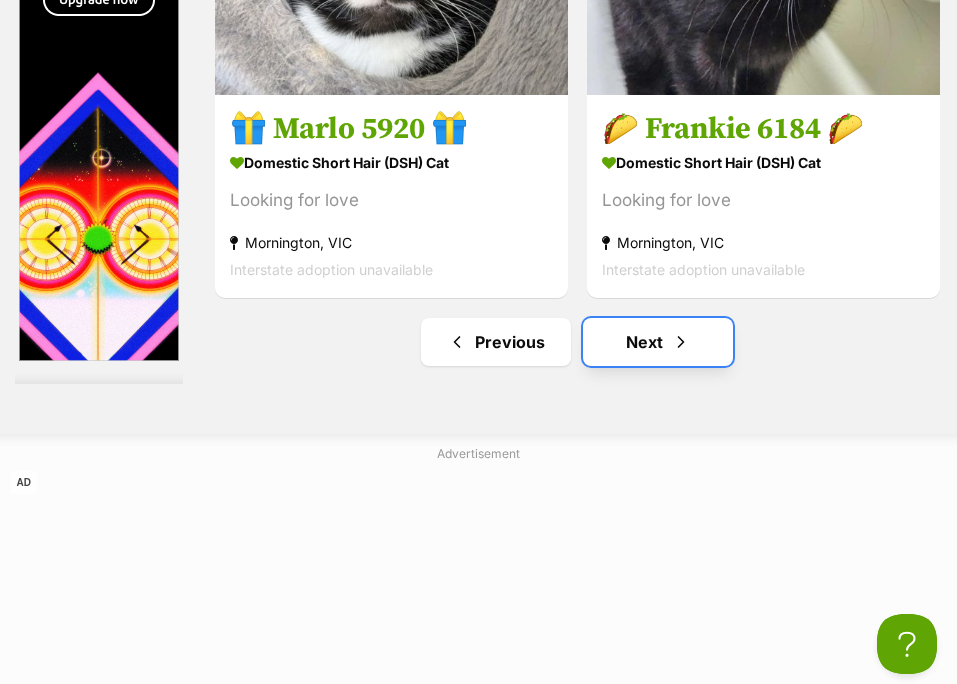 click on "Next" at bounding box center [658, 342] 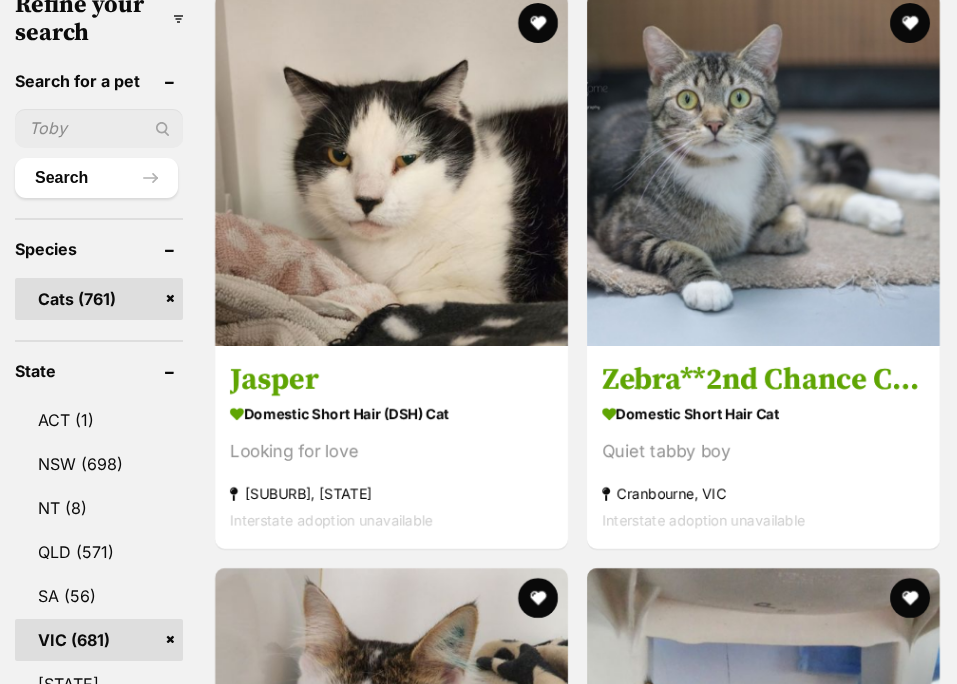 scroll, scrollTop: 794, scrollLeft: 0, axis: vertical 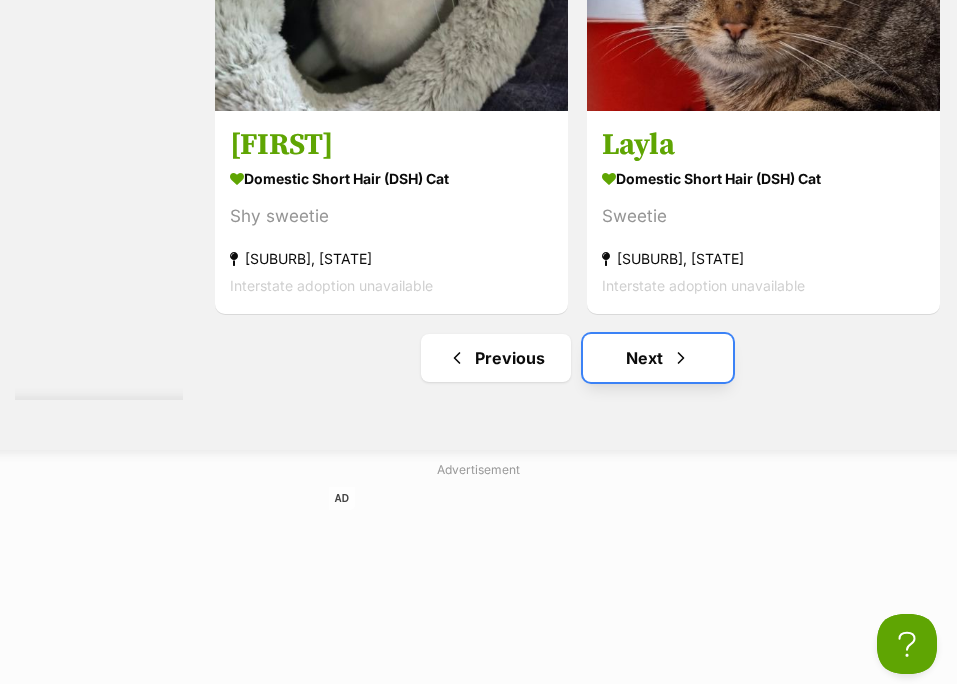 click on "Next" at bounding box center (658, 358) 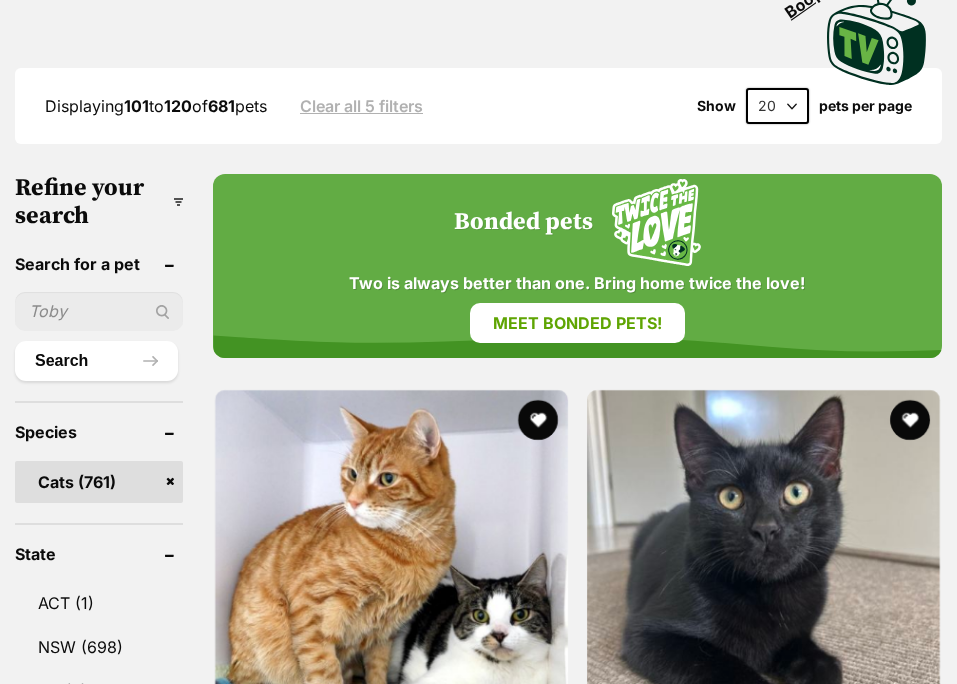 scroll, scrollTop: 1215, scrollLeft: 0, axis: vertical 